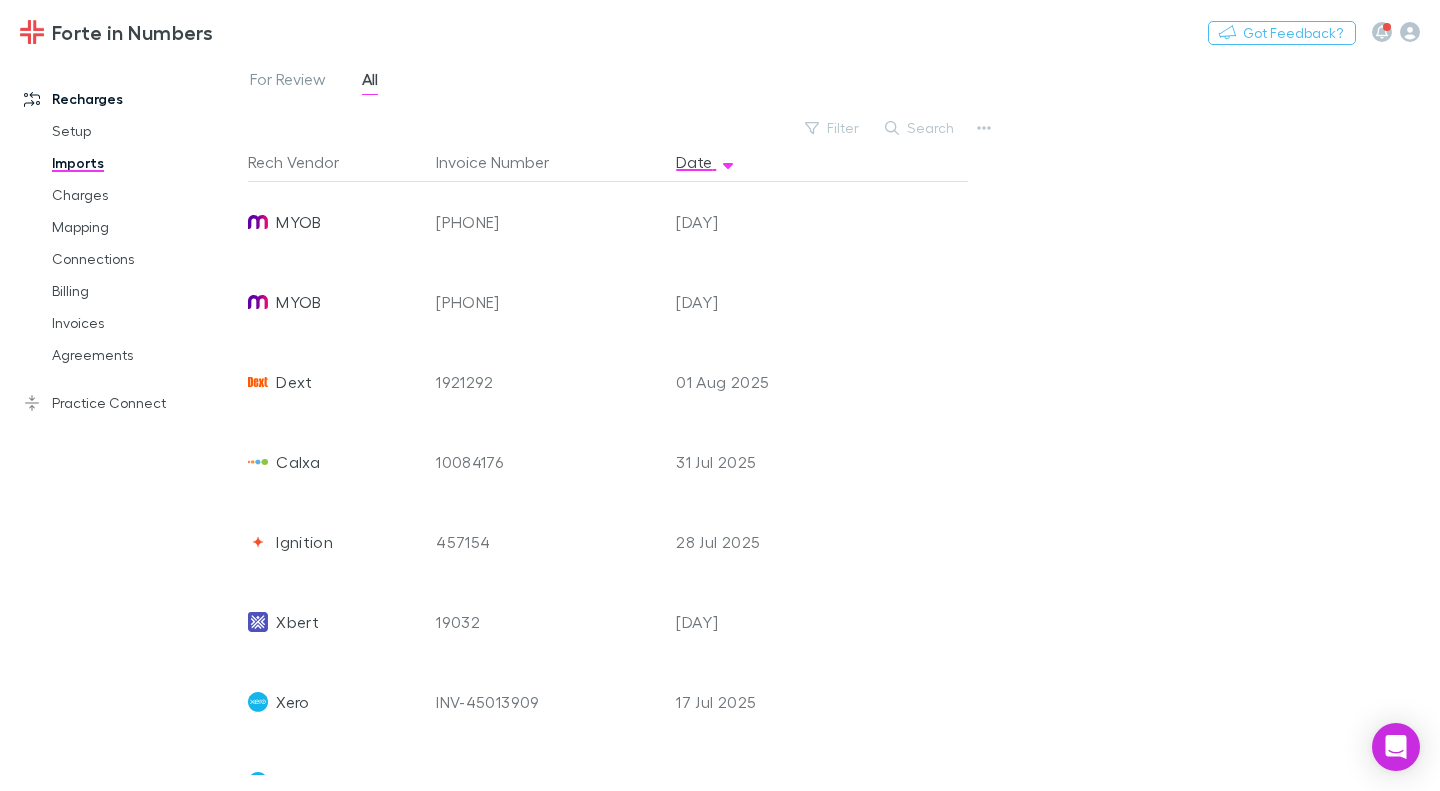 scroll, scrollTop: 0, scrollLeft: 0, axis: both 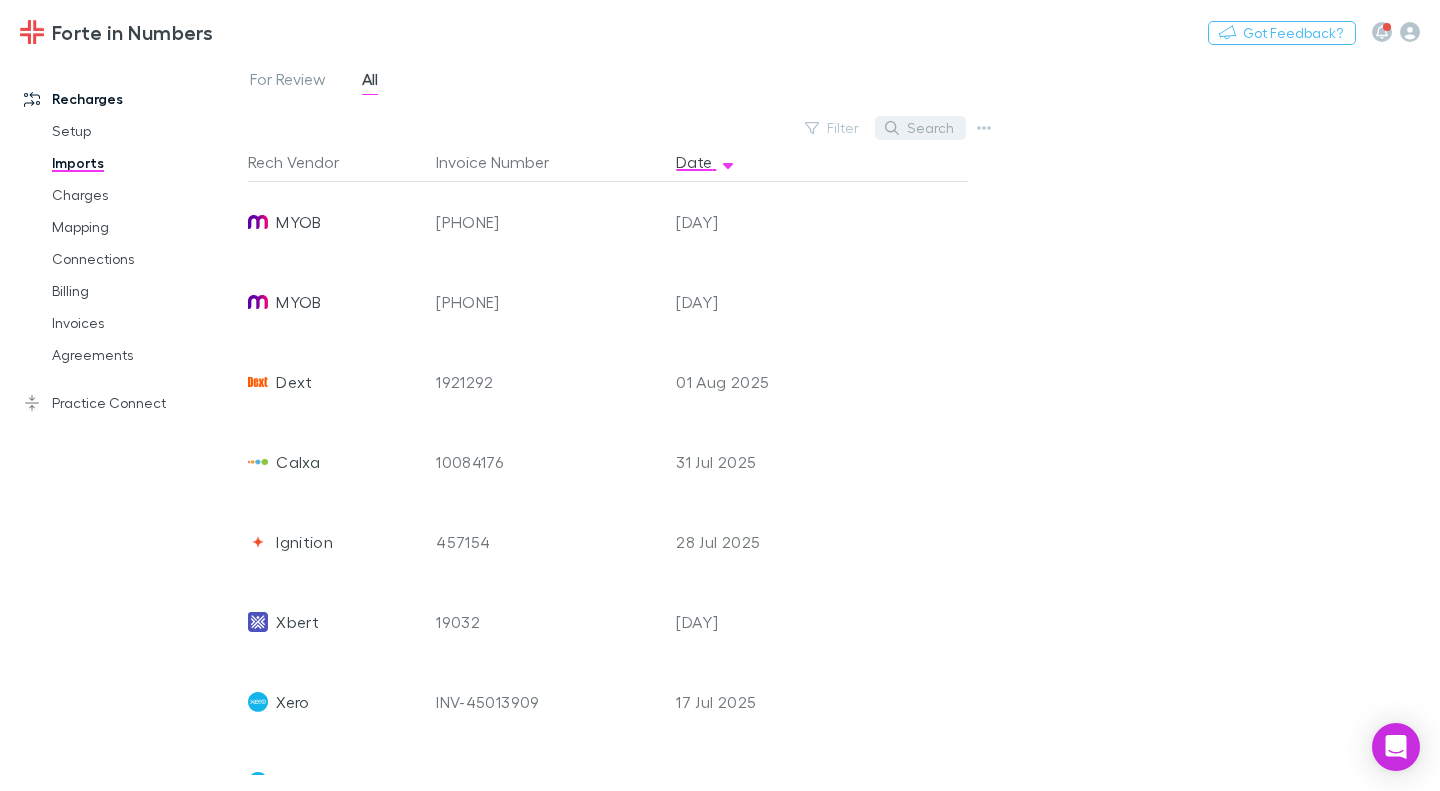 click on "Search" at bounding box center (920, 128) 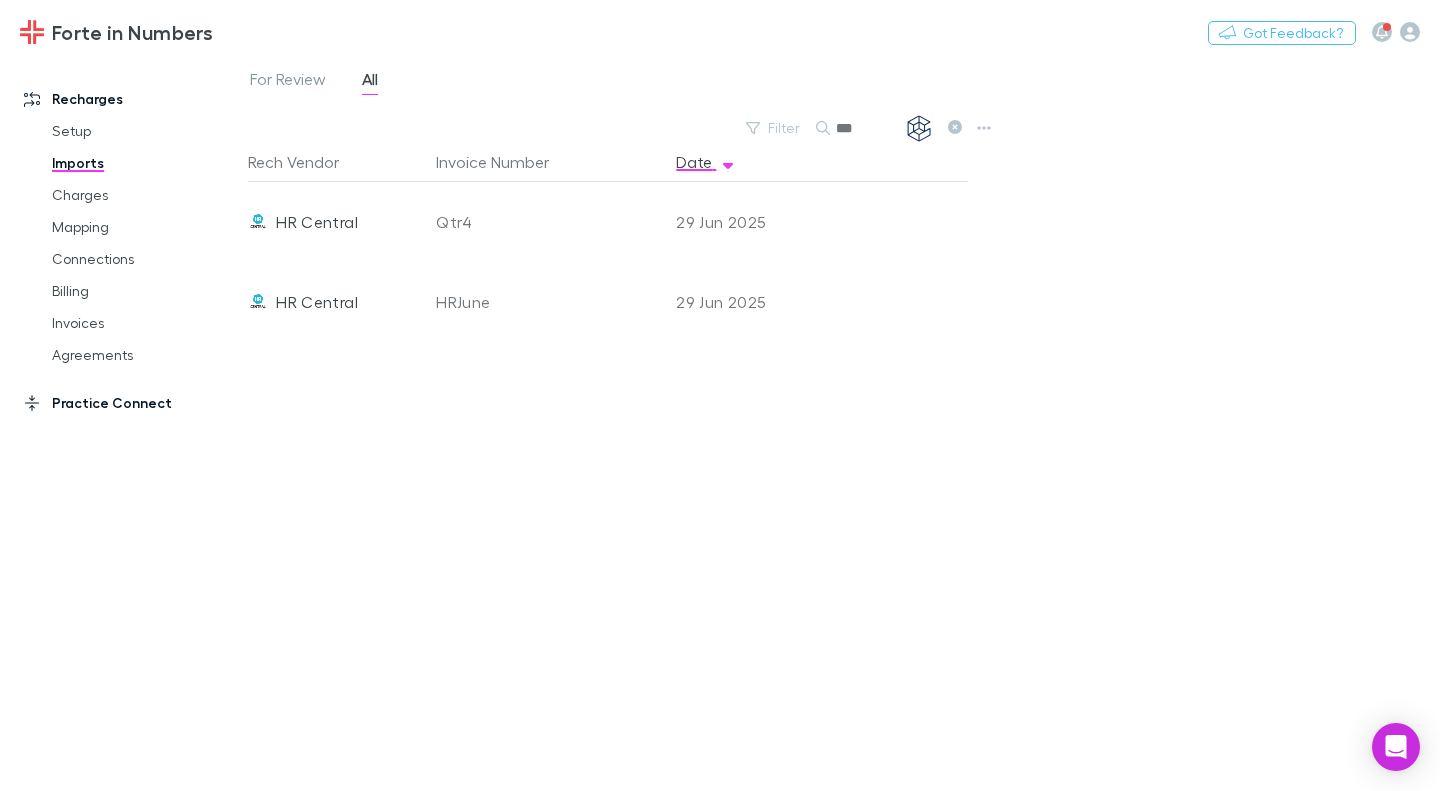type on "**" 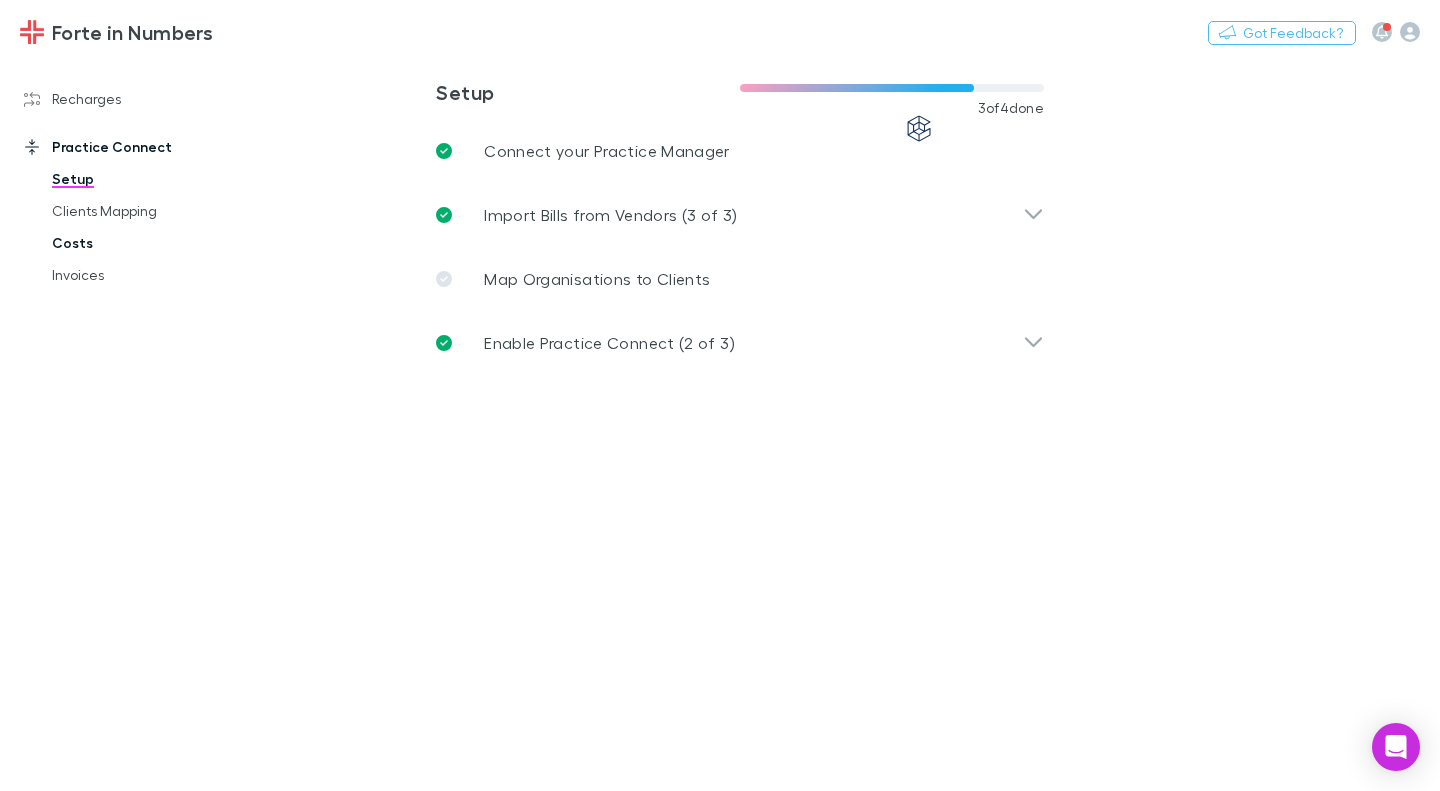 click on "Costs" at bounding box center (145, 243) 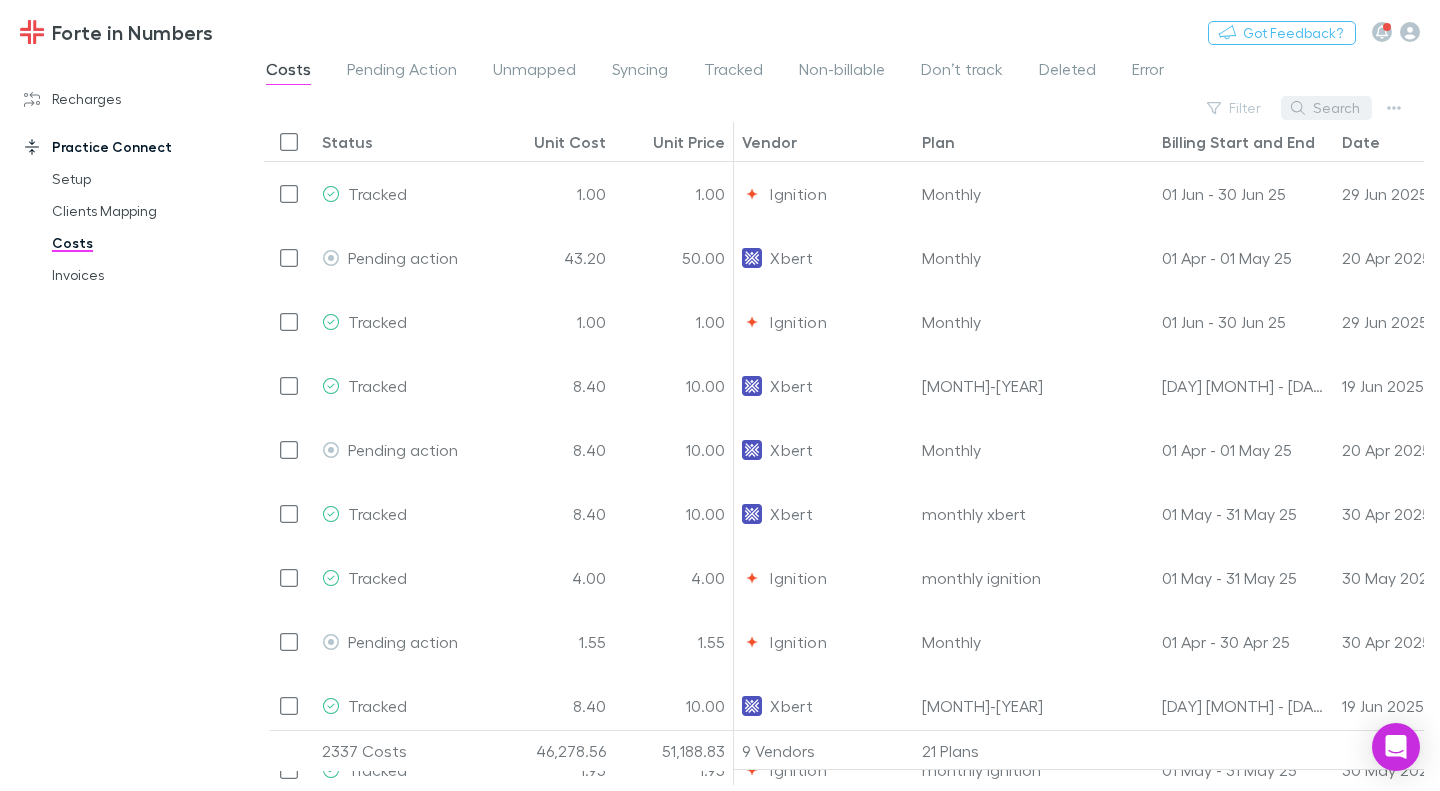 click on "Search" at bounding box center (1326, 108) 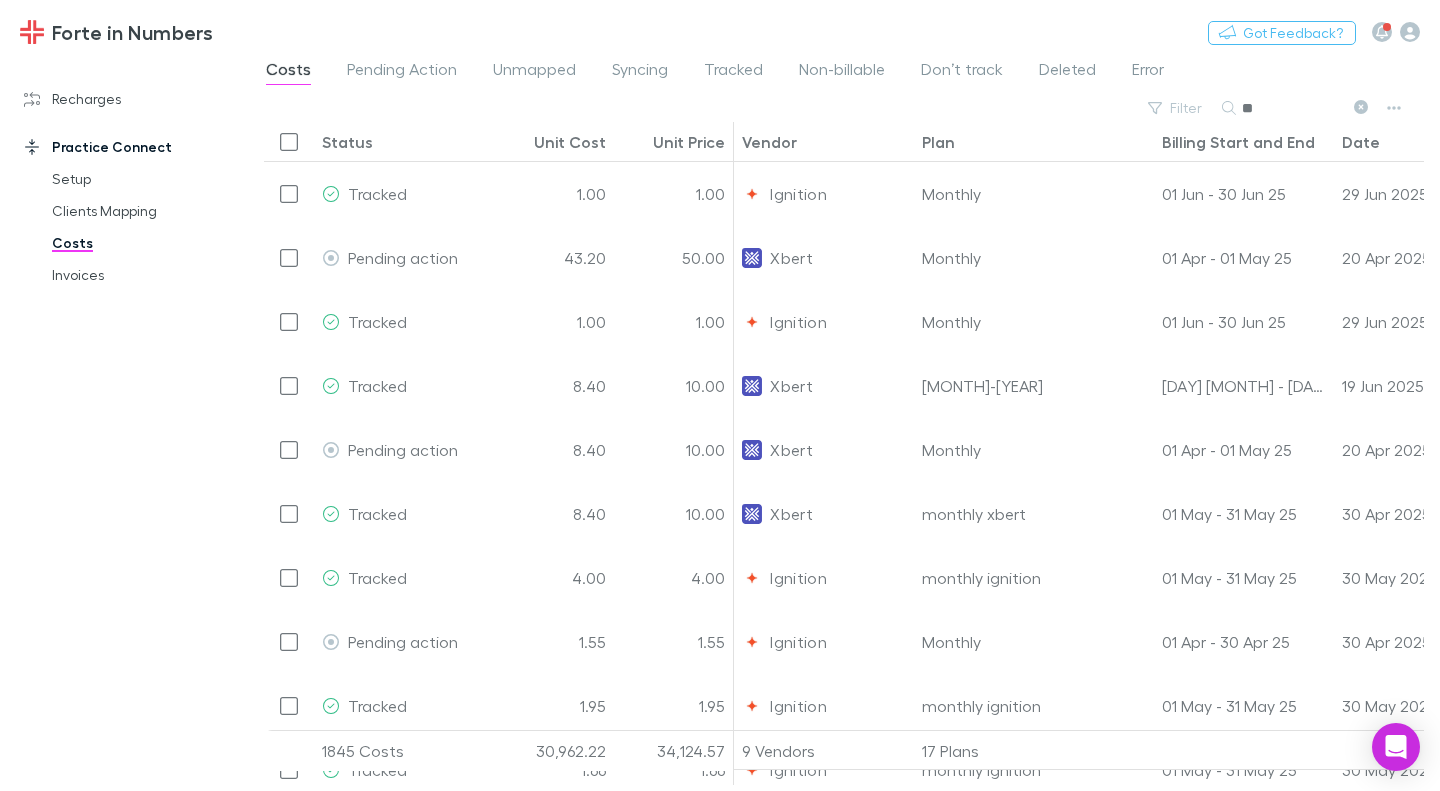 type on "**" 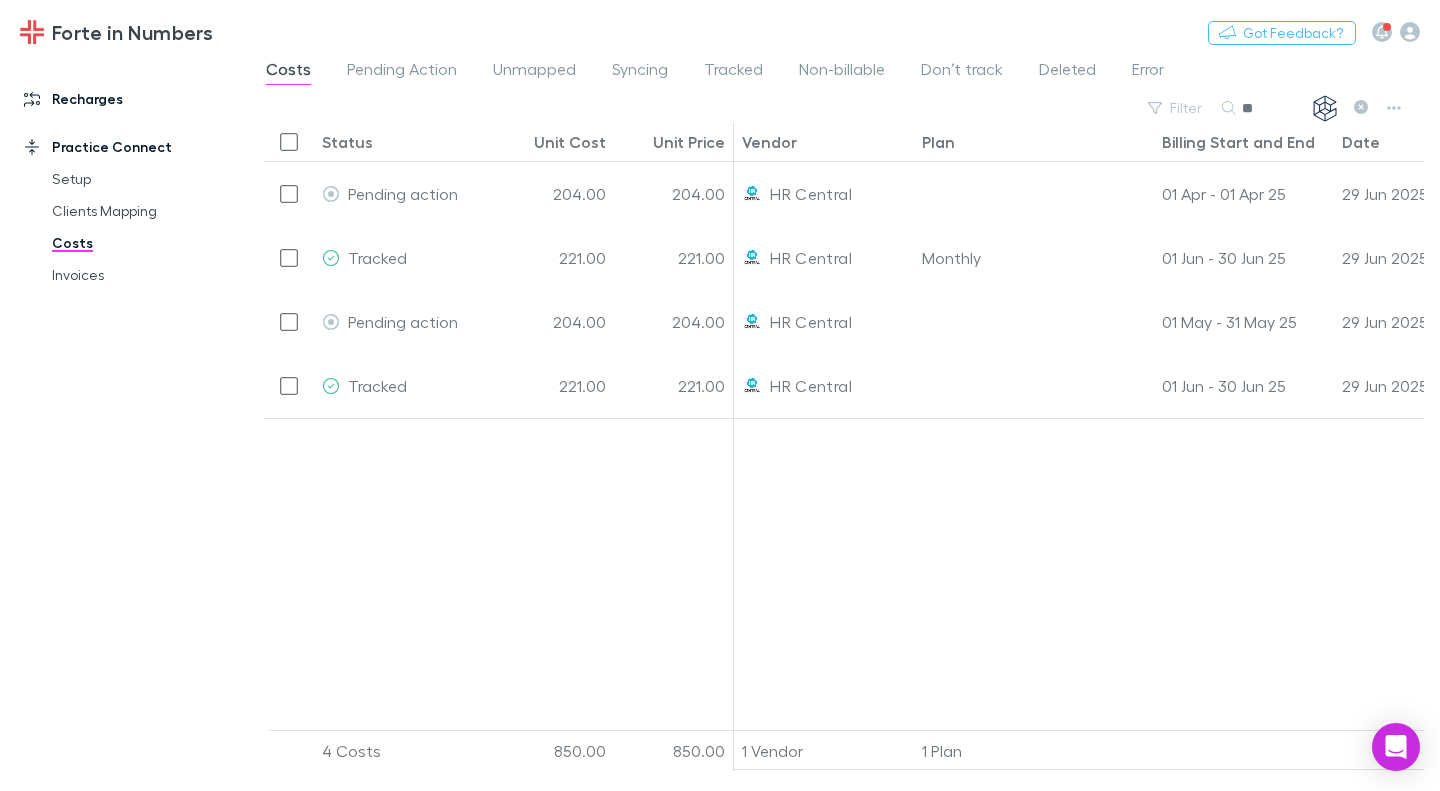 click on "Recharges" at bounding box center (131, 99) 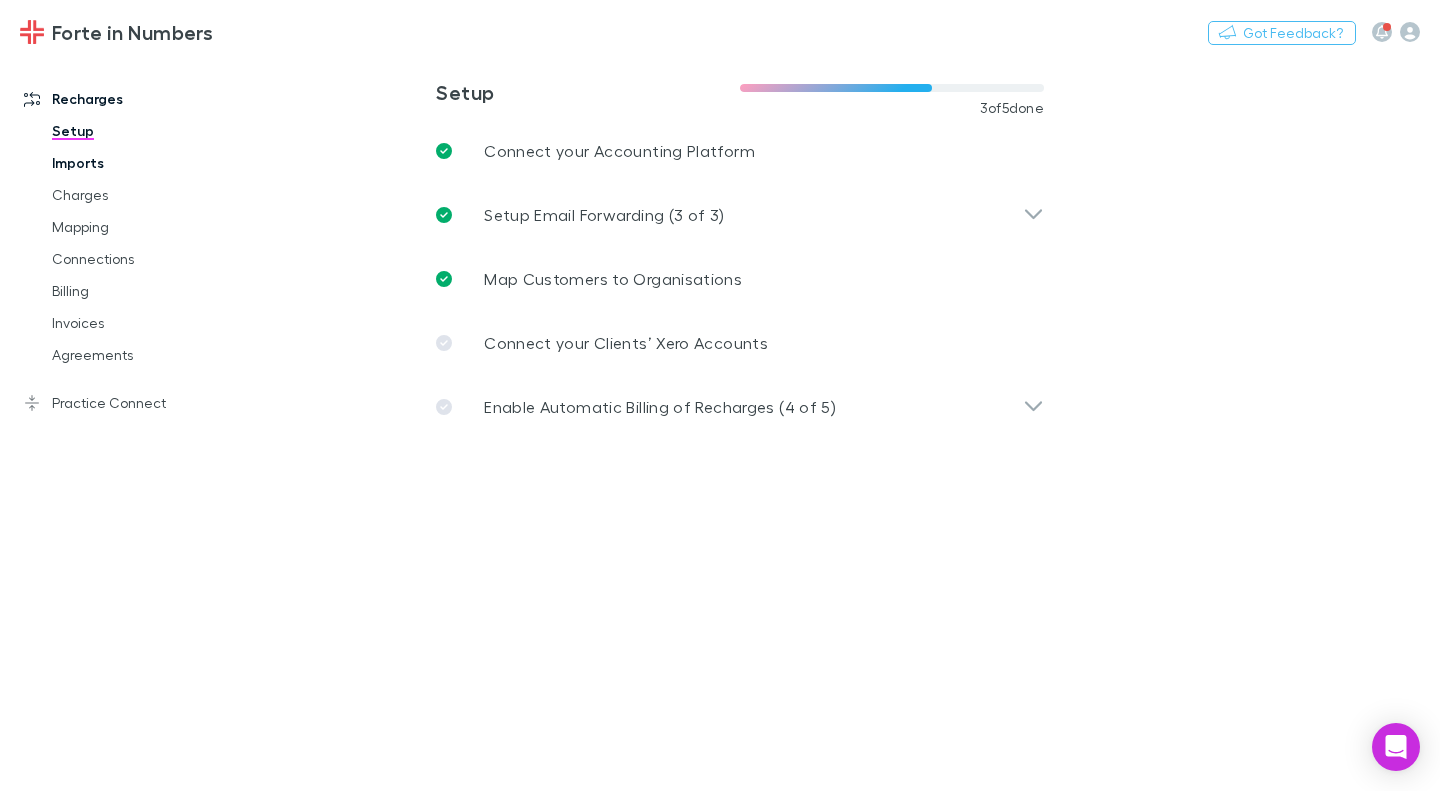 click on "Imports" at bounding box center [145, 163] 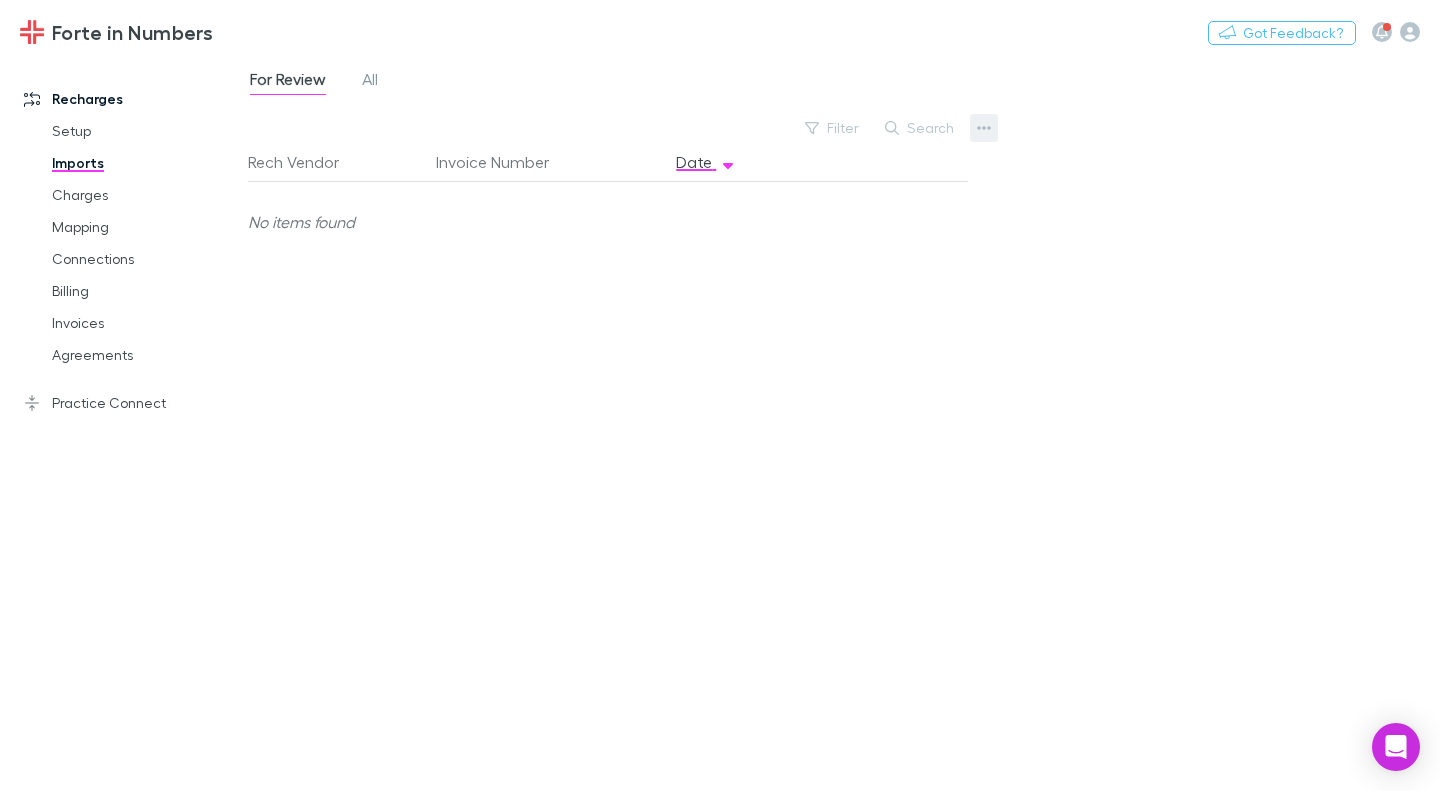 click 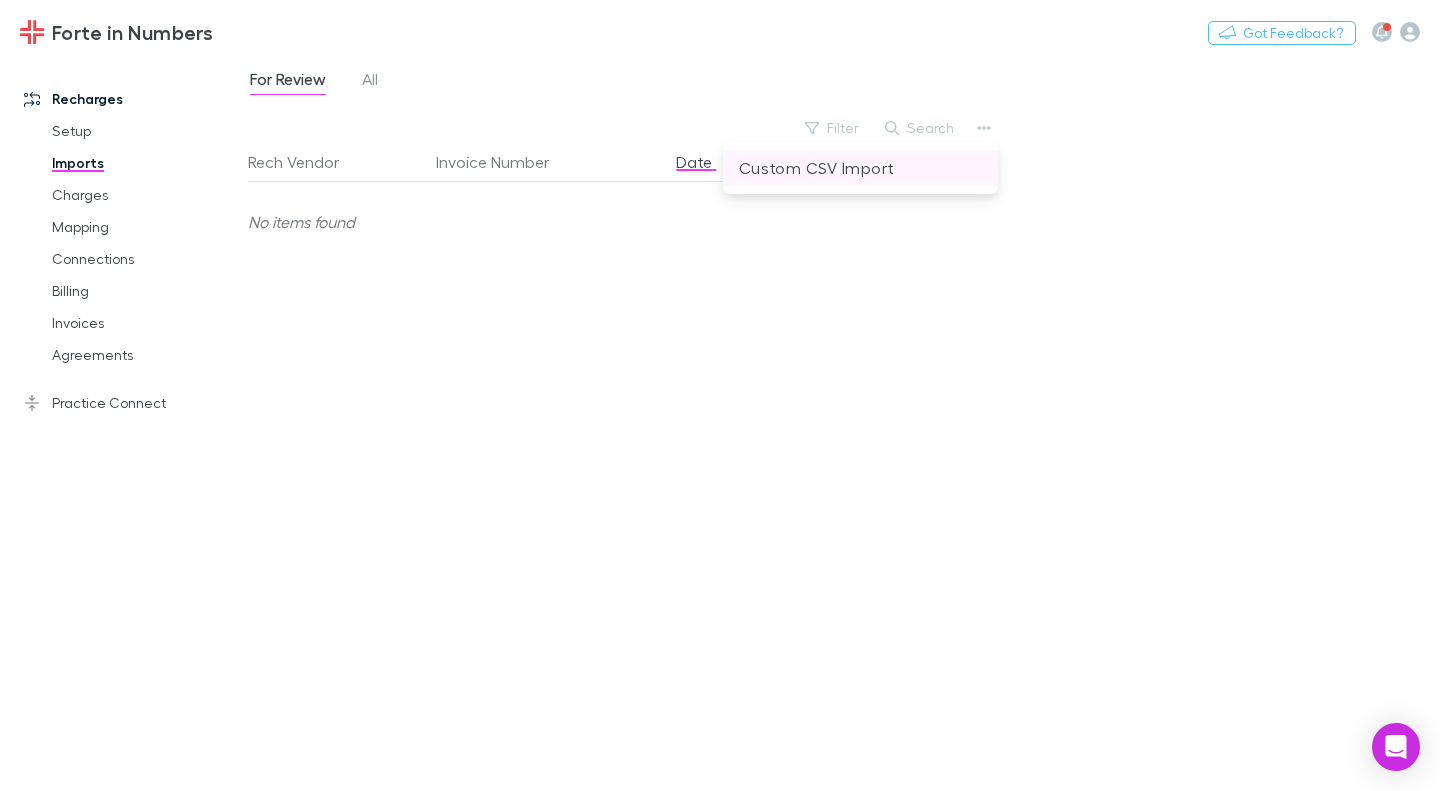 click on "Custom CSV Import" at bounding box center (860, 168) 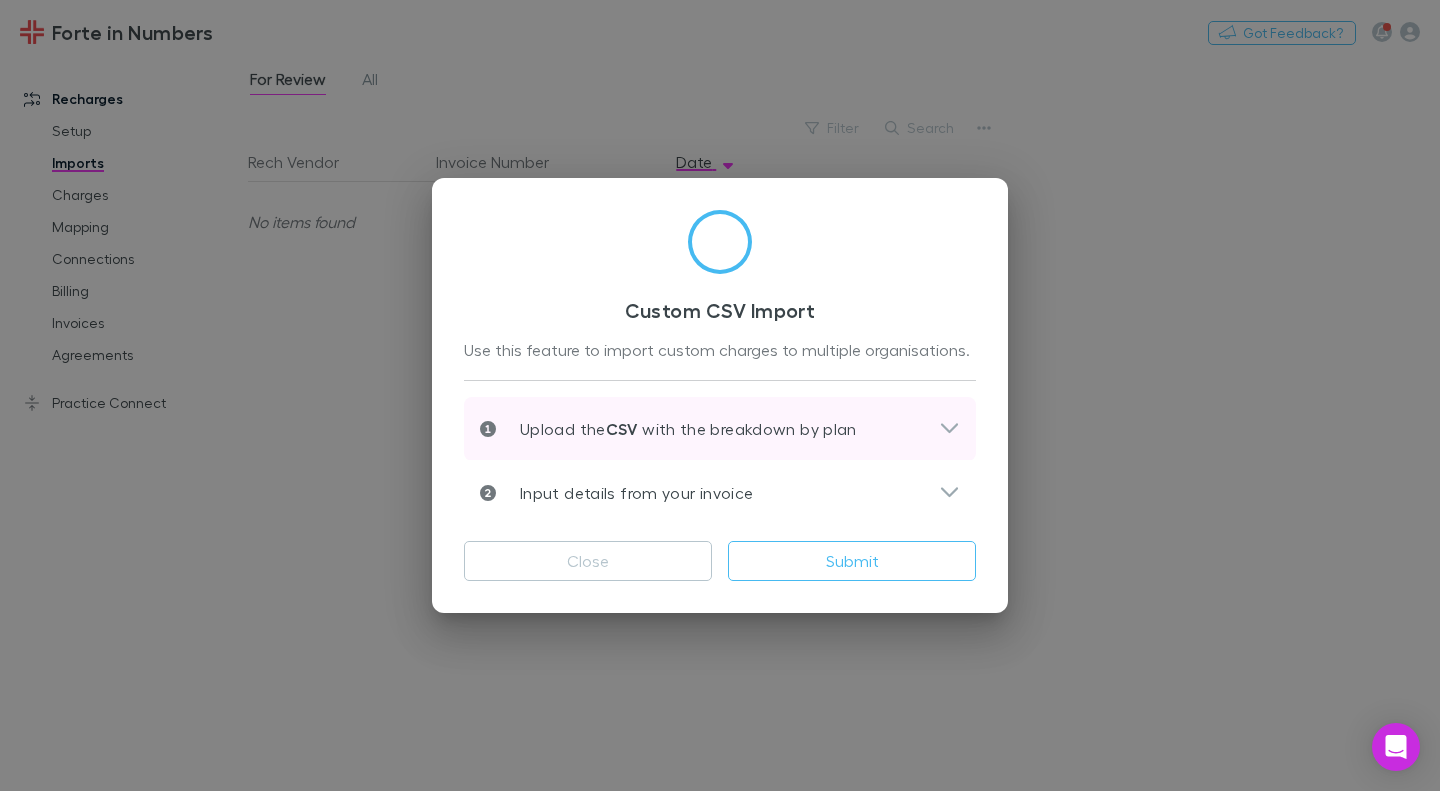 click 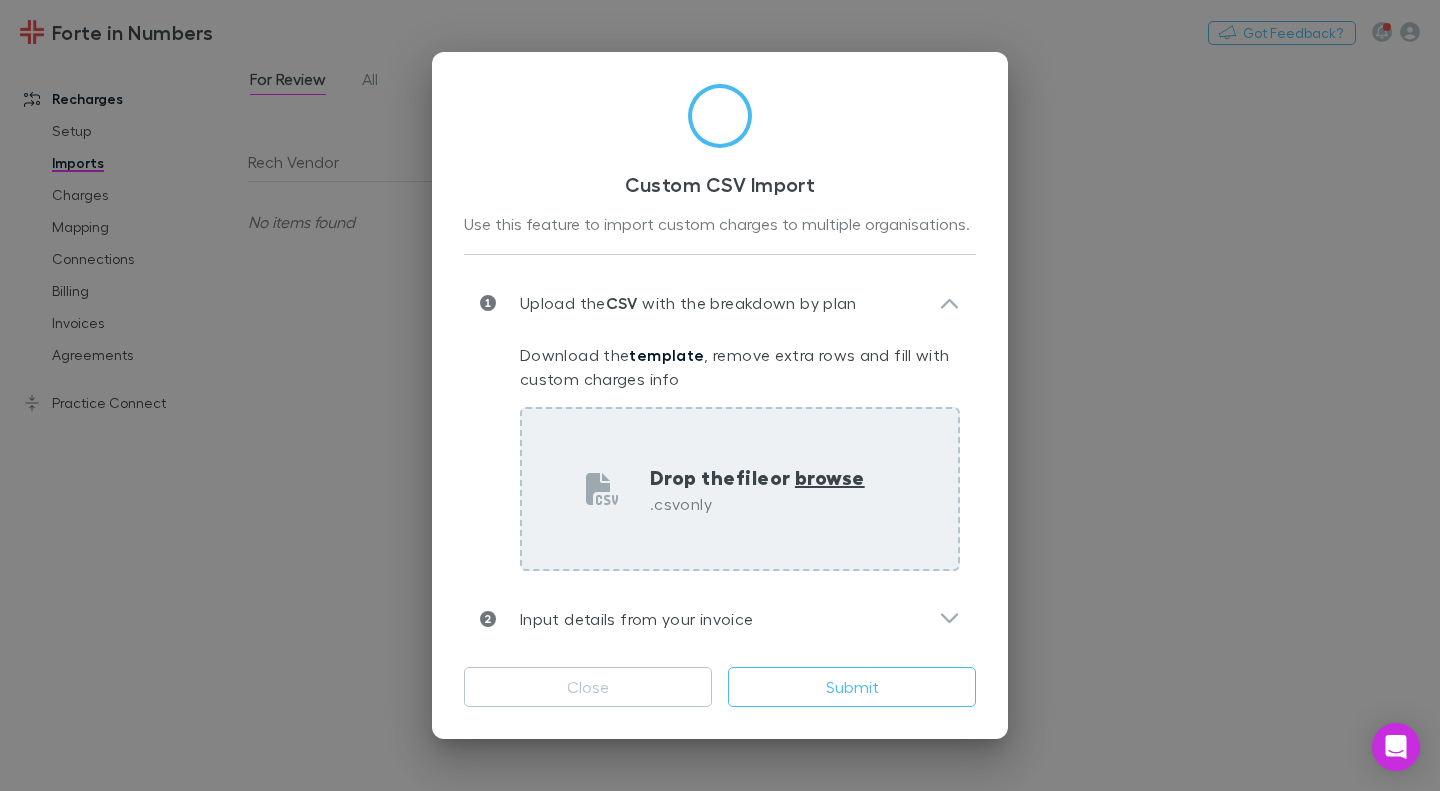 click on "browse" at bounding box center (830, 477) 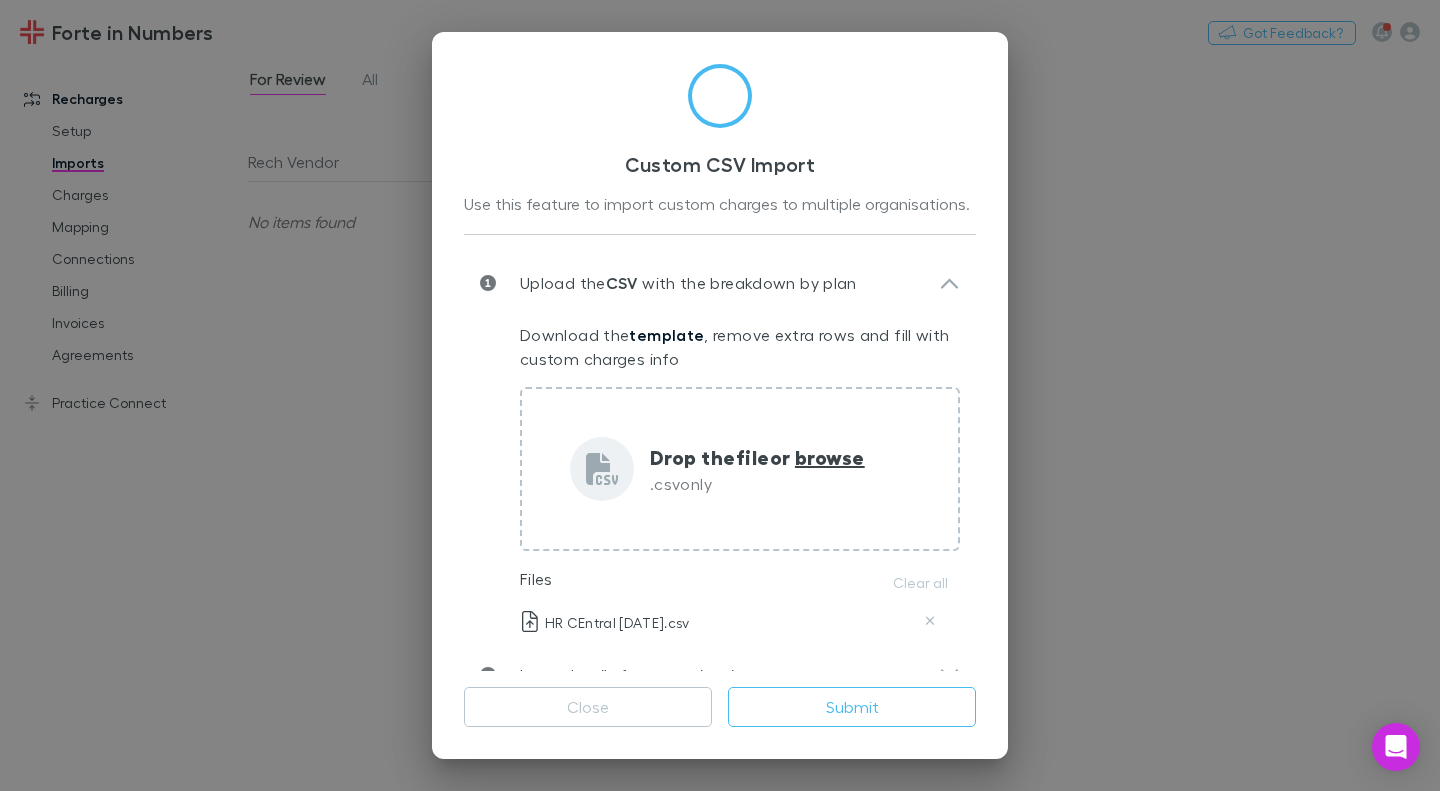 scroll, scrollTop: 36, scrollLeft: 0, axis: vertical 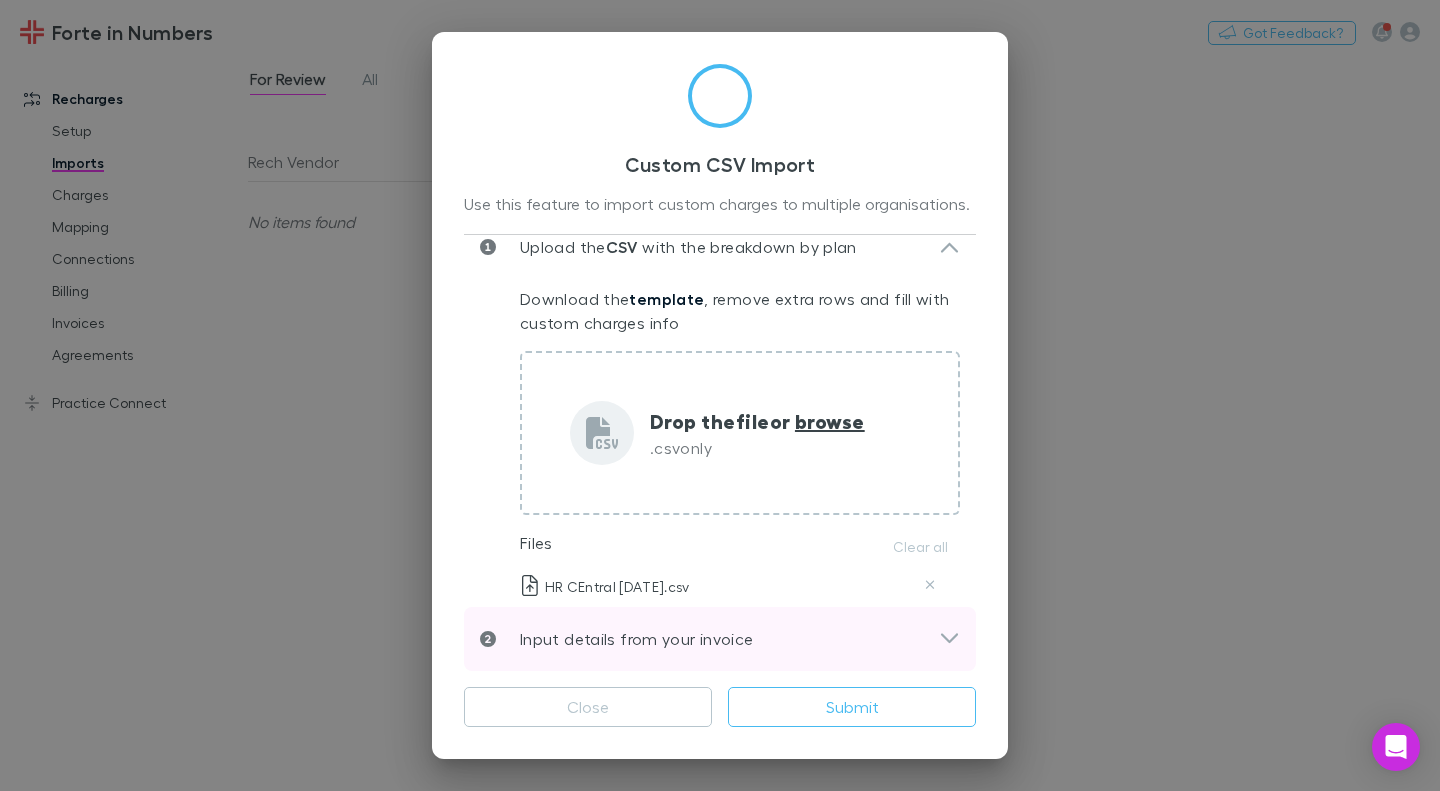 click 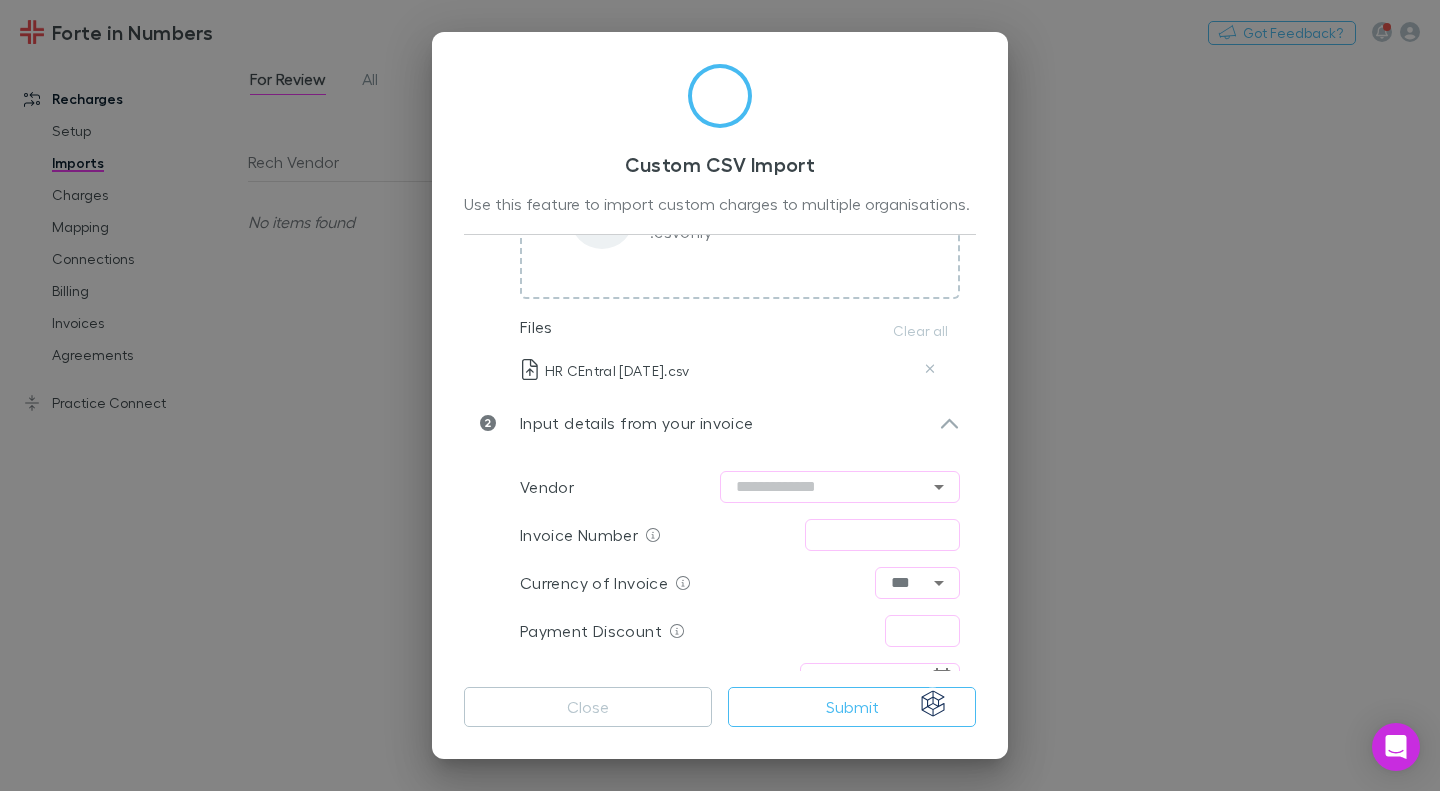 scroll, scrollTop: 284, scrollLeft: 0, axis: vertical 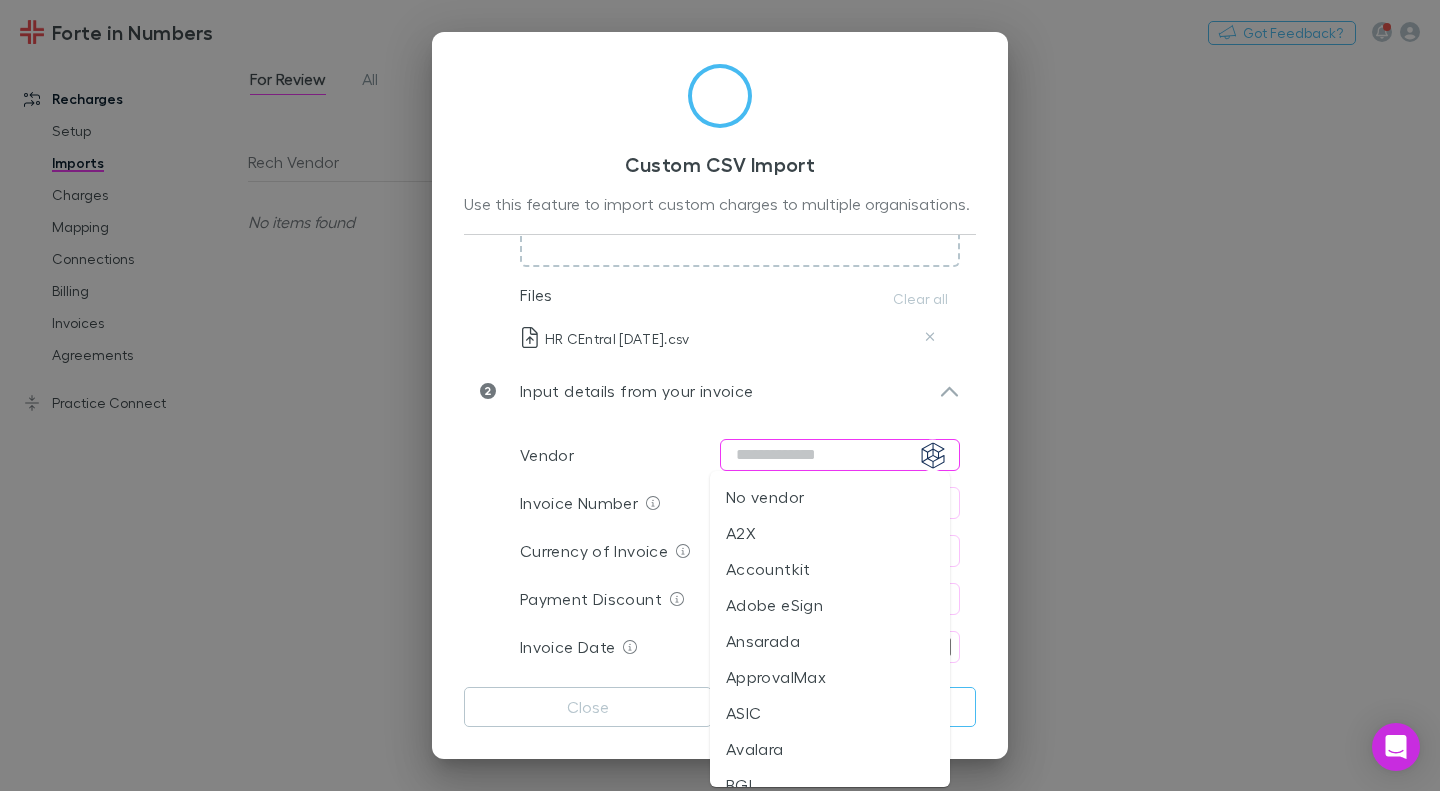 click at bounding box center [840, 455] 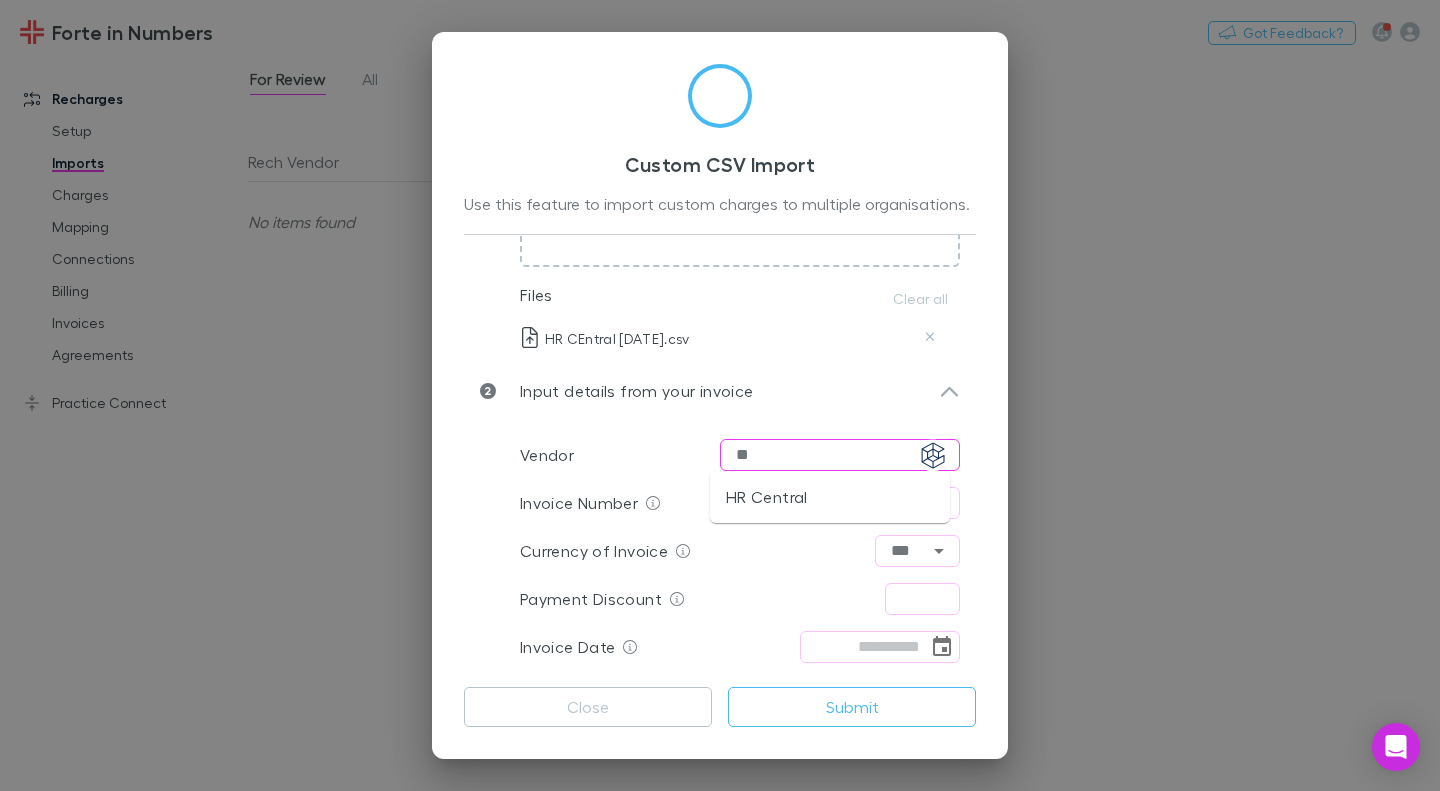 click on "HR Central" at bounding box center (830, 497) 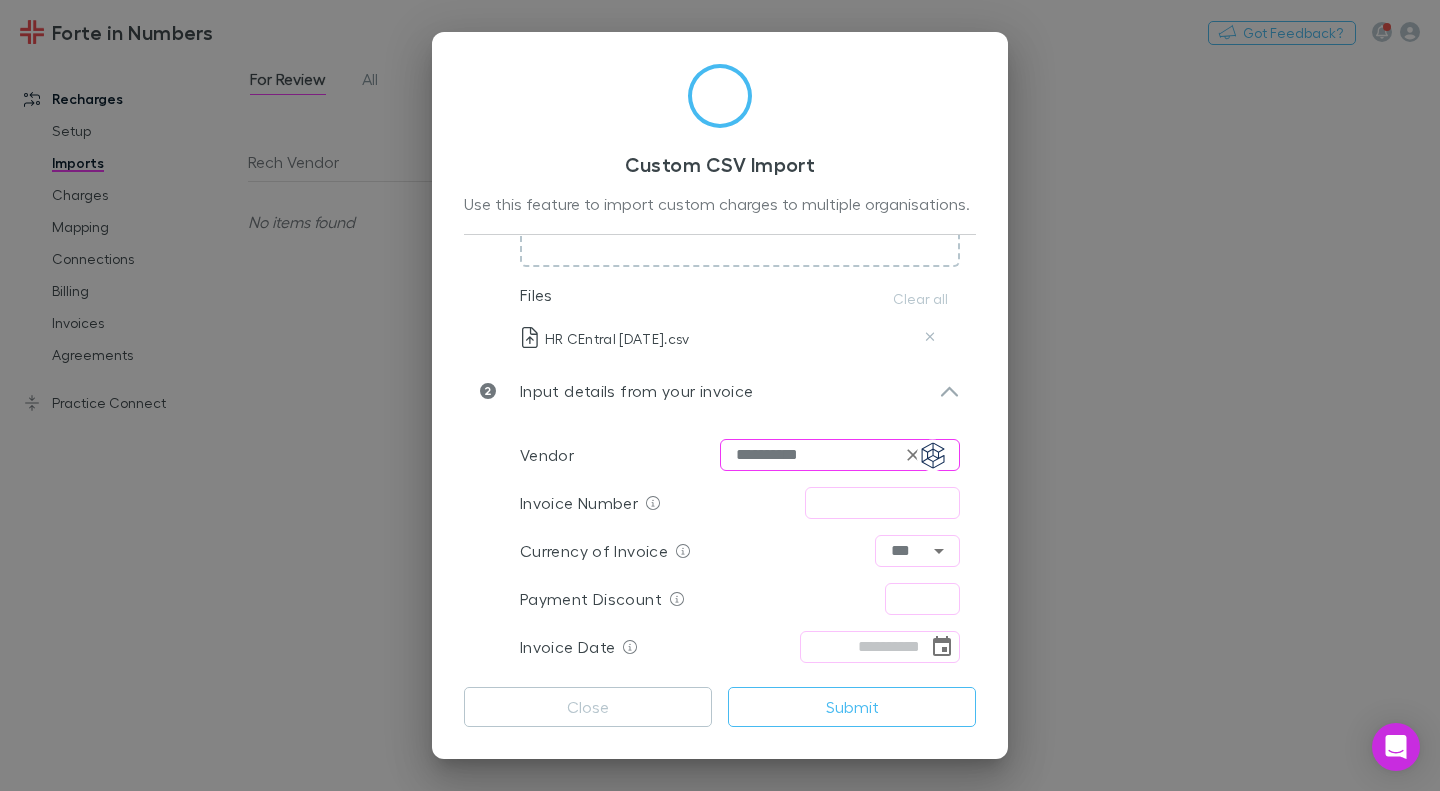 type on "**********" 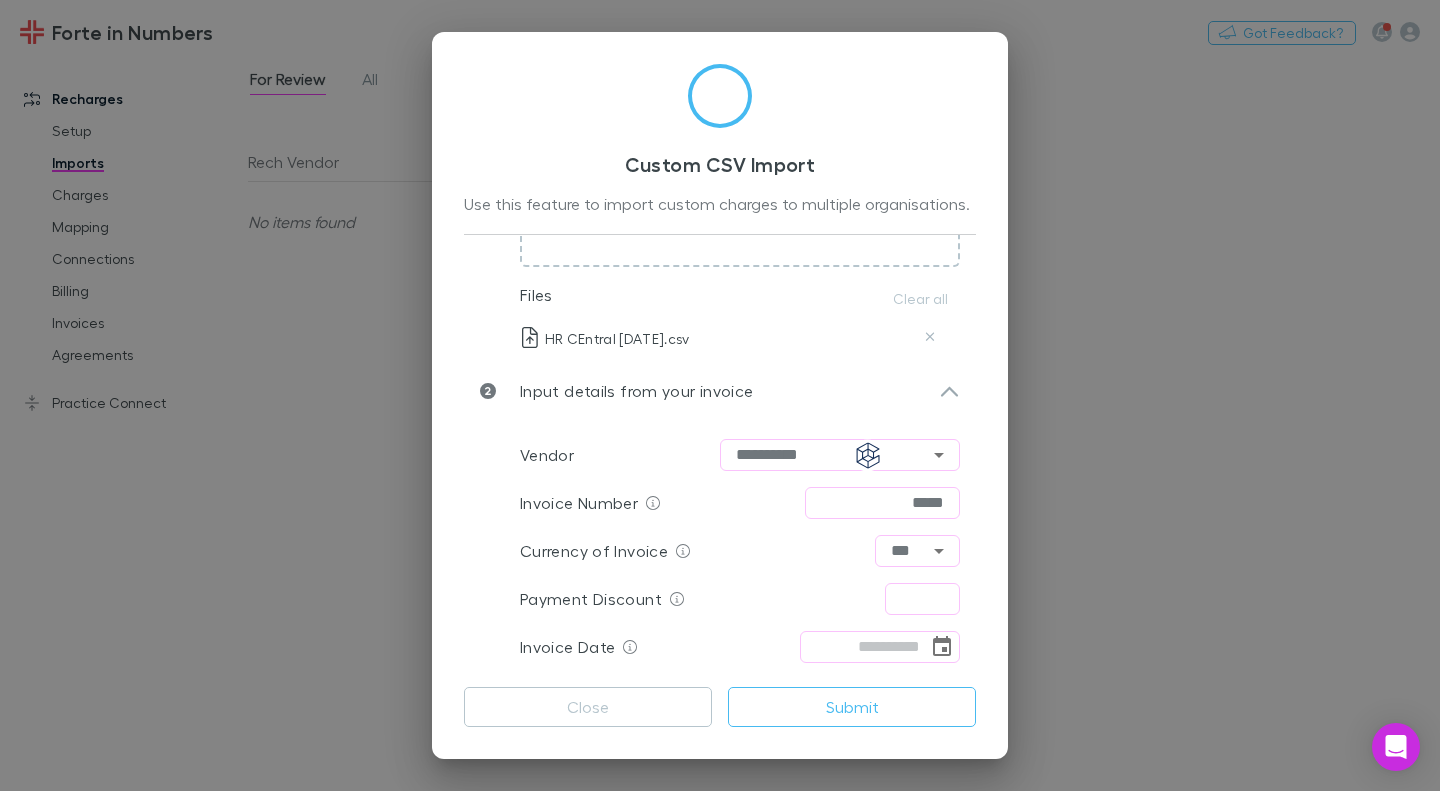 type on "*****" 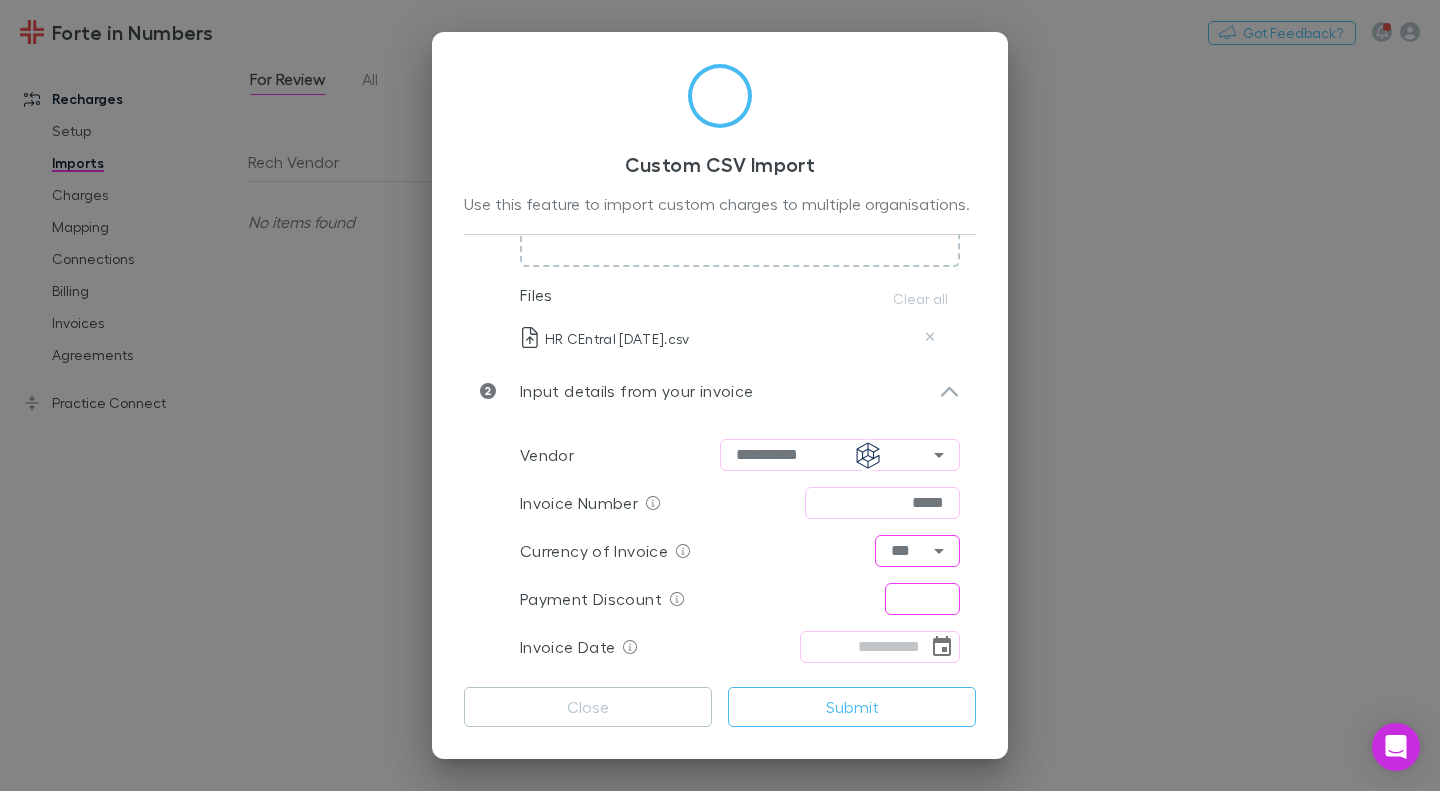 click at bounding box center (922, 599) 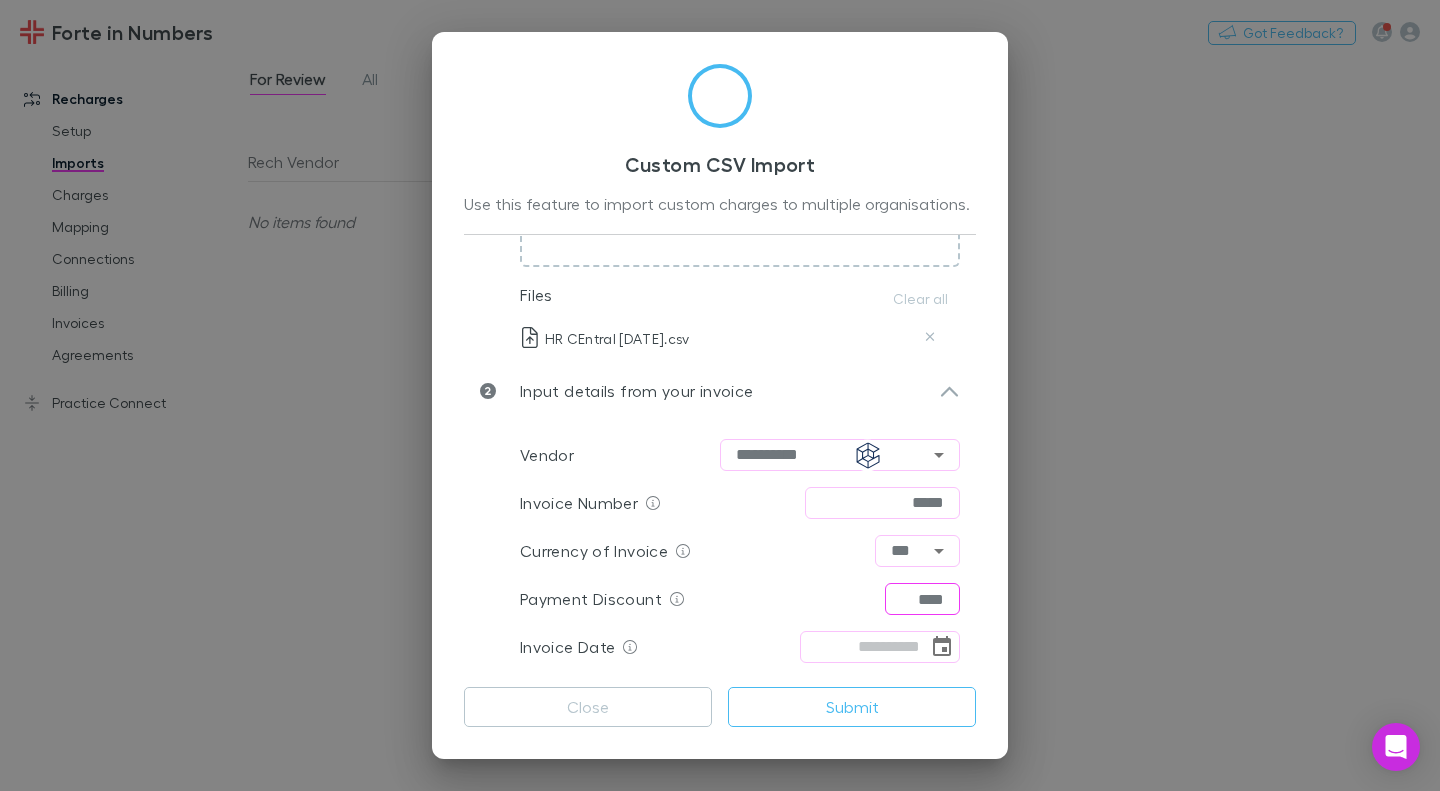 type on "****" 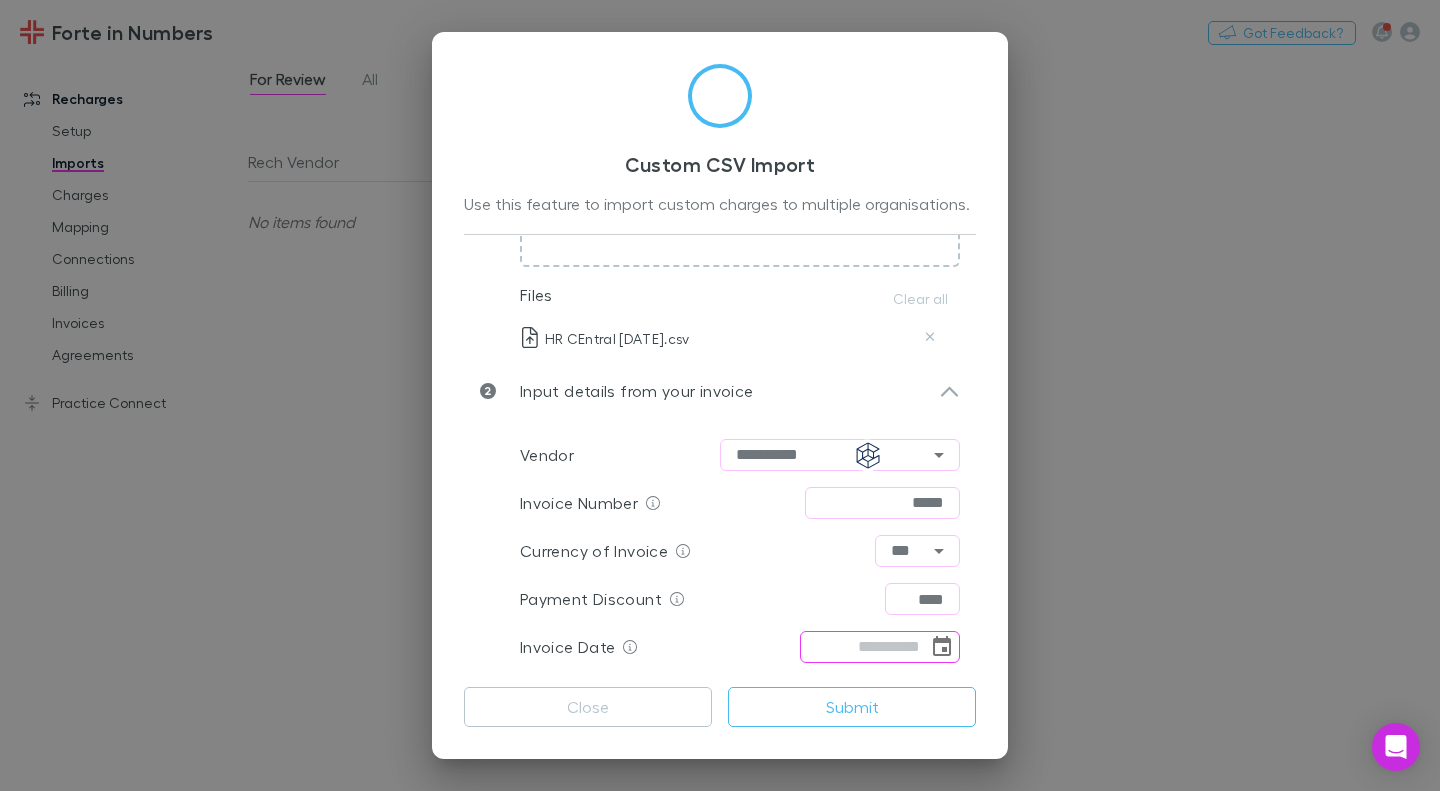 click 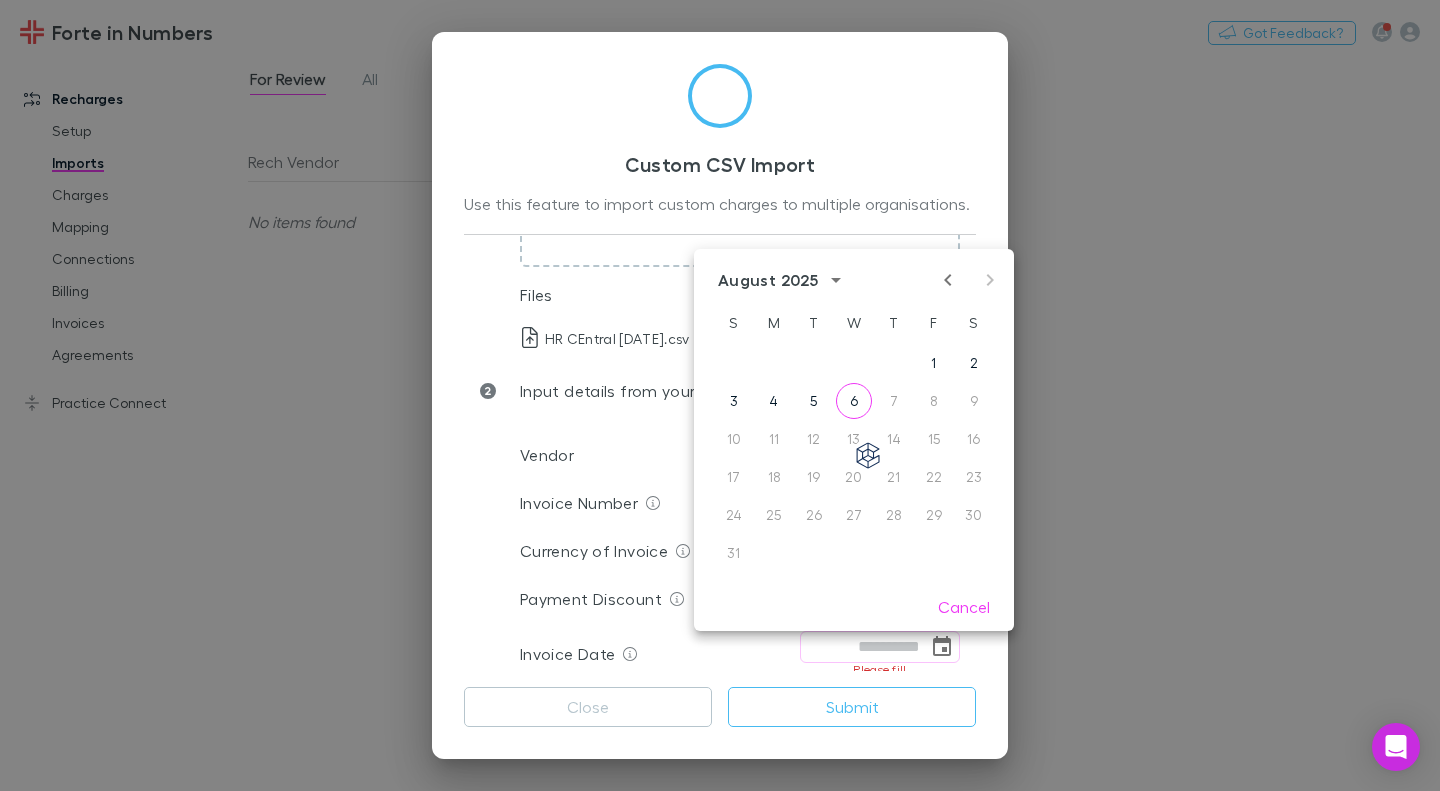 click 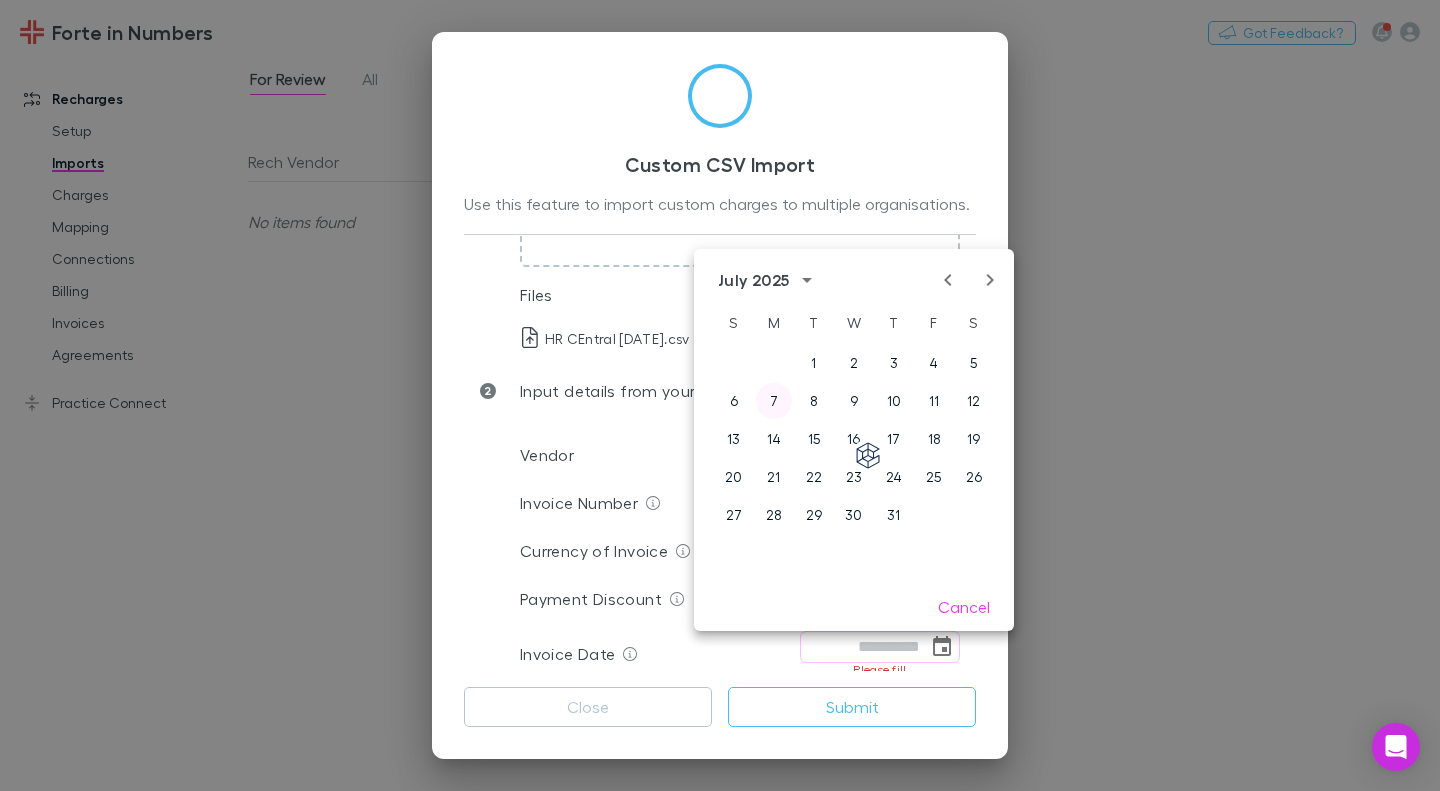 click on "7" at bounding box center [774, 401] 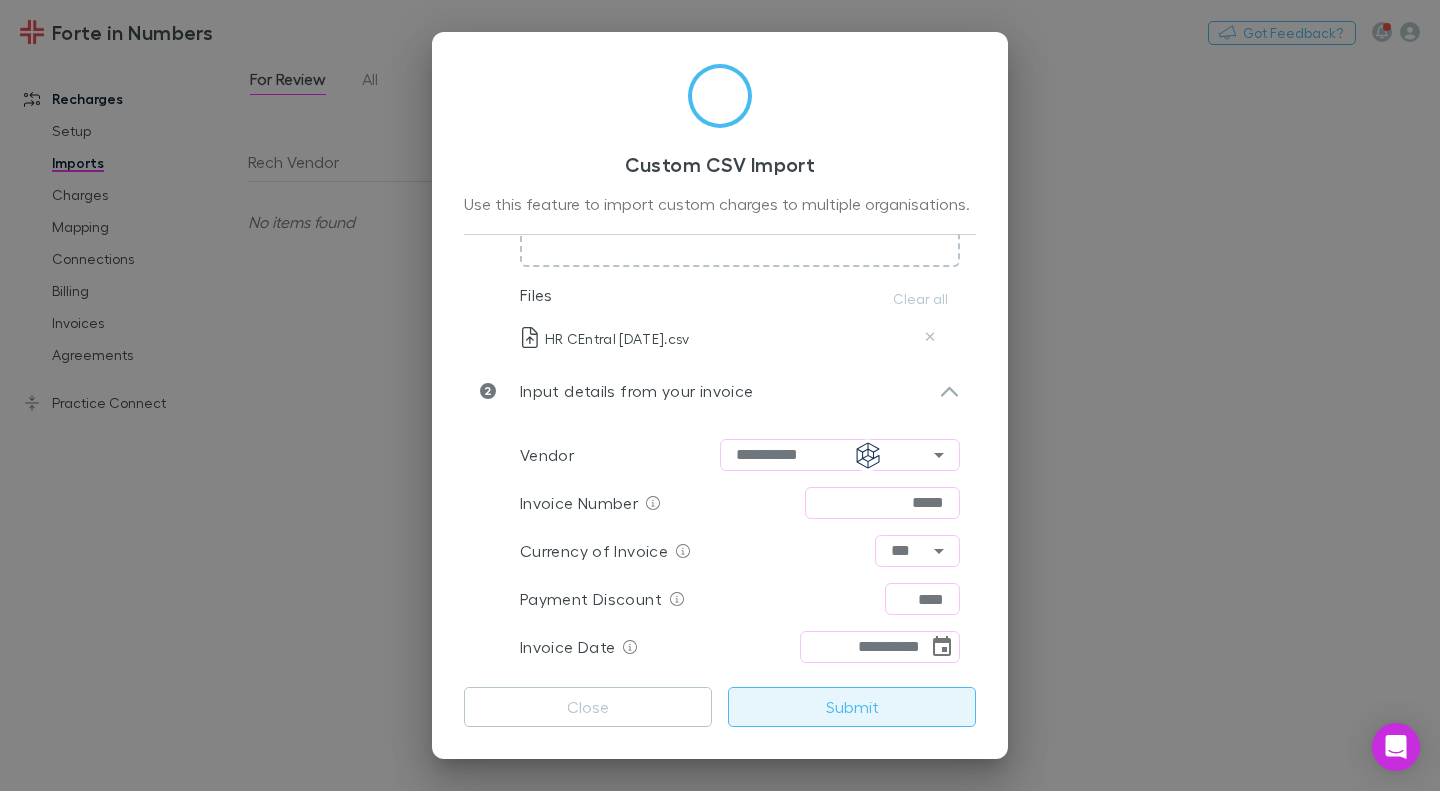 click on "Submit" at bounding box center (852, 707) 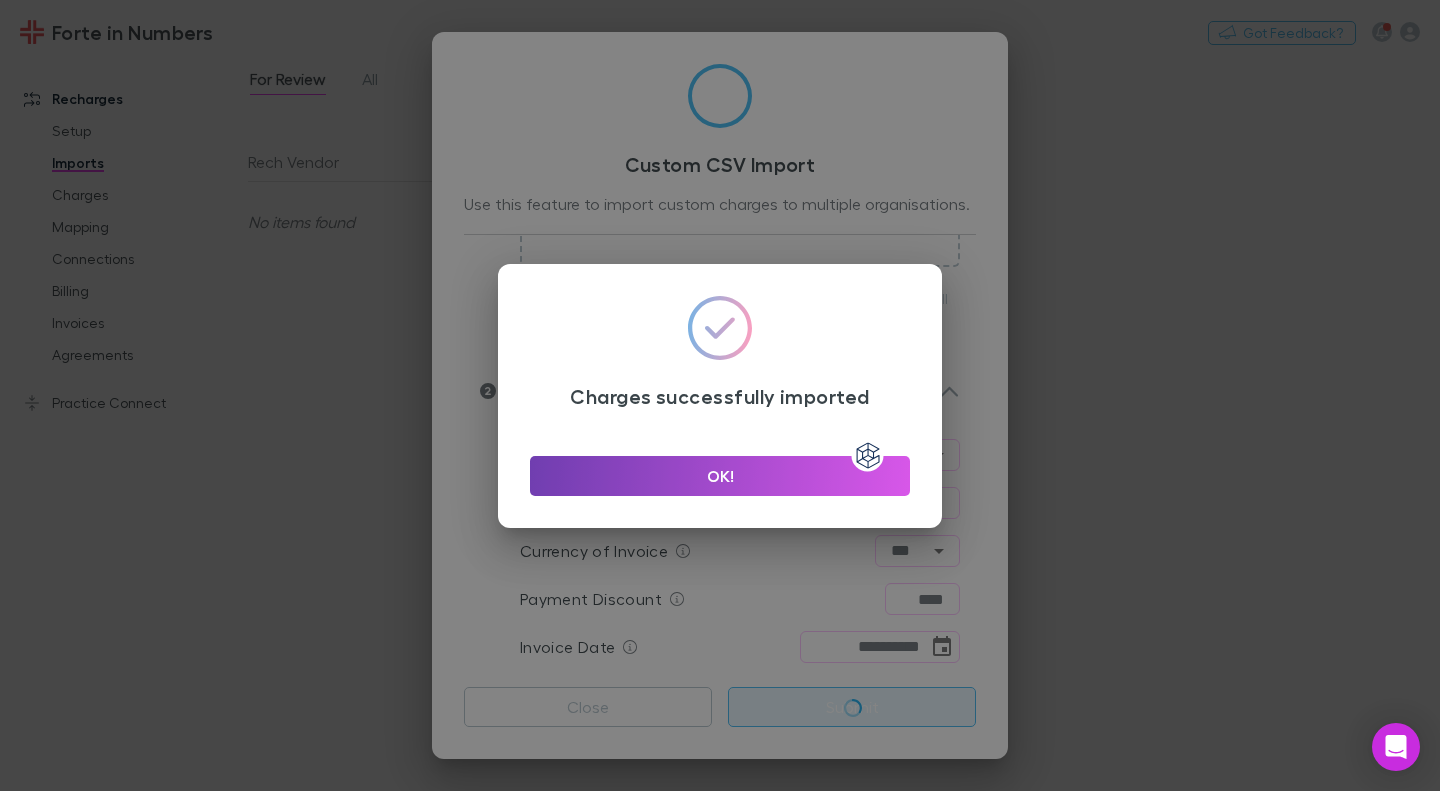 click on "OK!" at bounding box center (720, 476) 